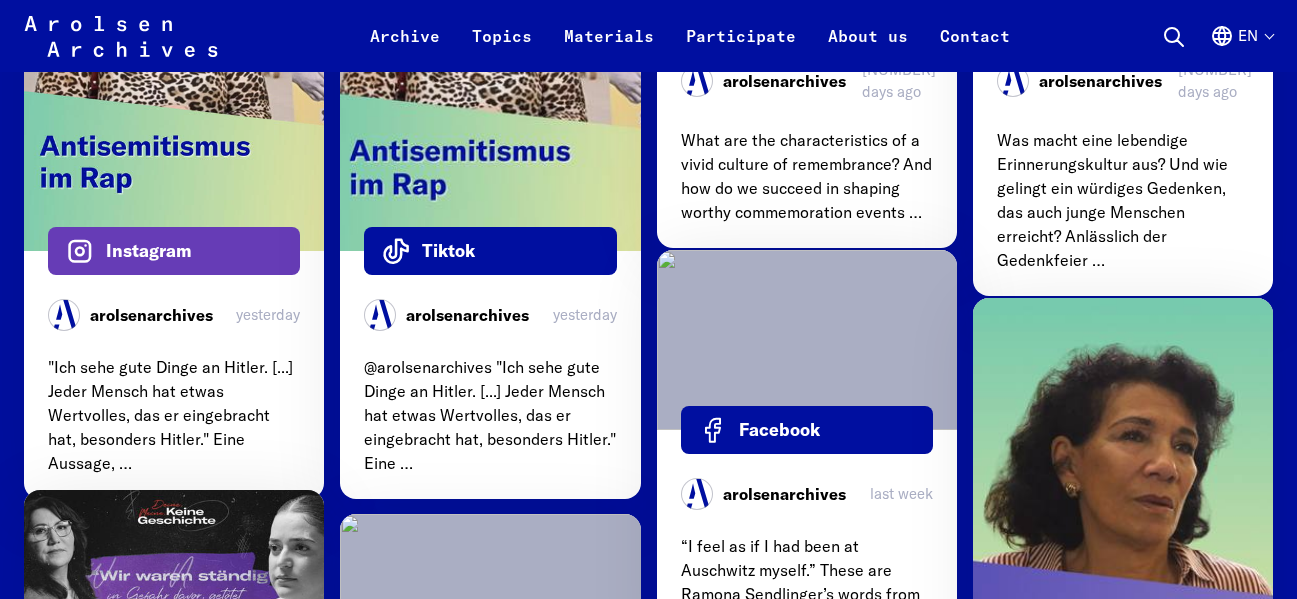scroll, scrollTop: 6300, scrollLeft: 0, axis: vertical 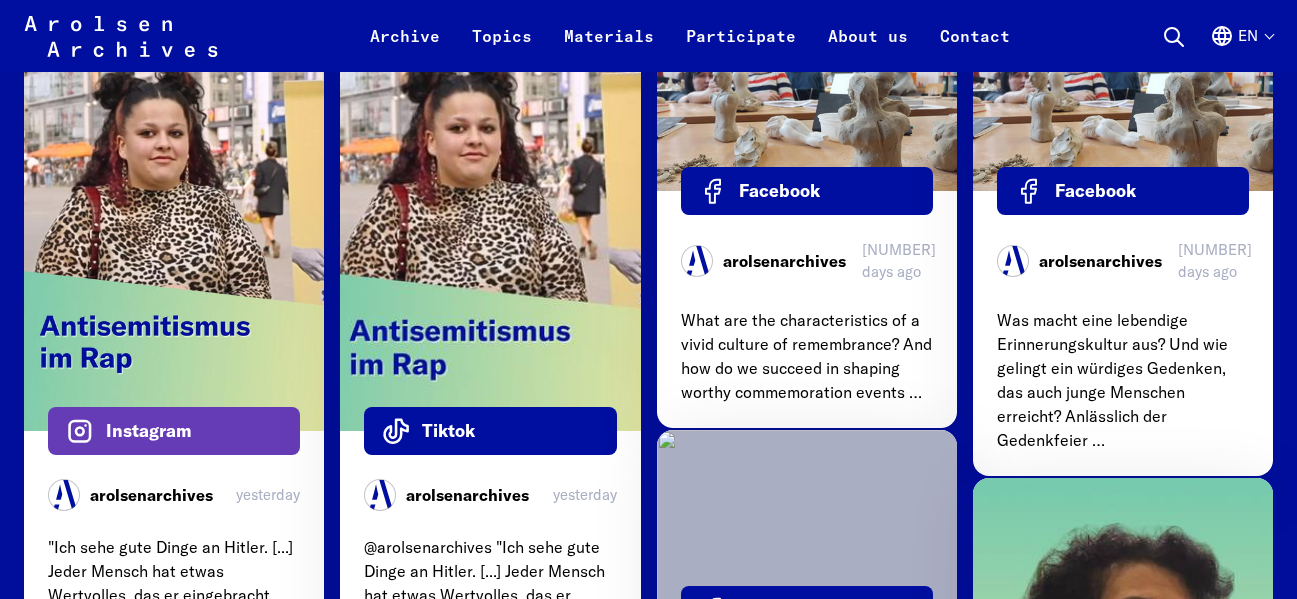 click on "What are the Arolsen Archives and what do they do?" at bounding box center (649, 1600) 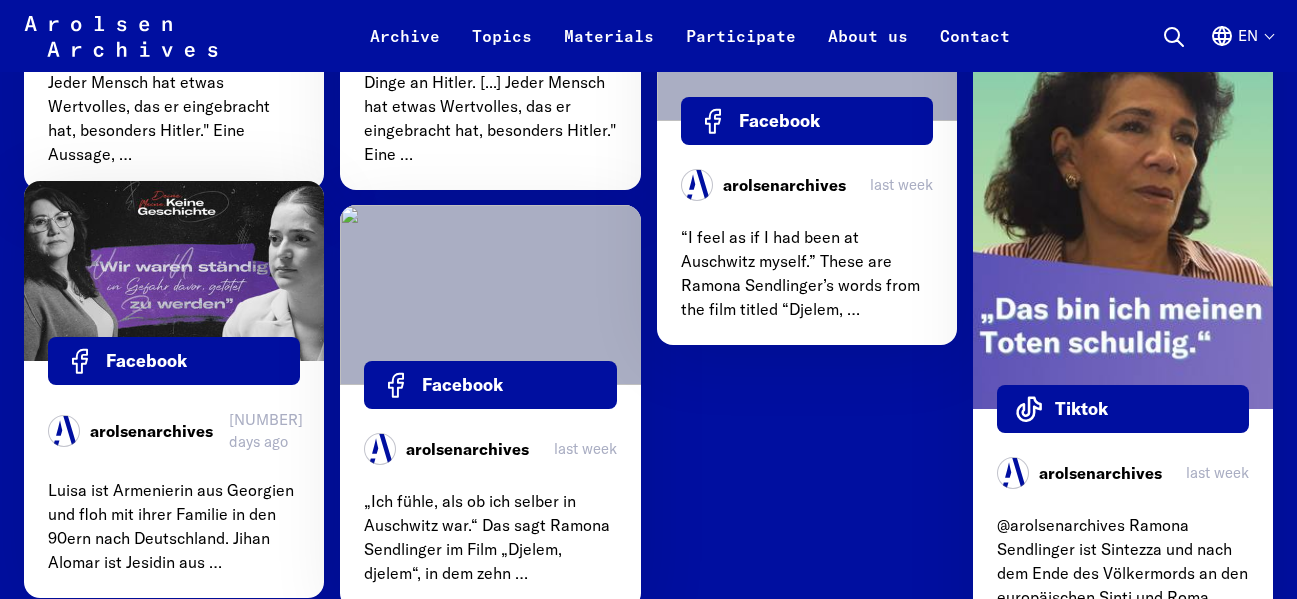 scroll, scrollTop: 6800, scrollLeft: 0, axis: vertical 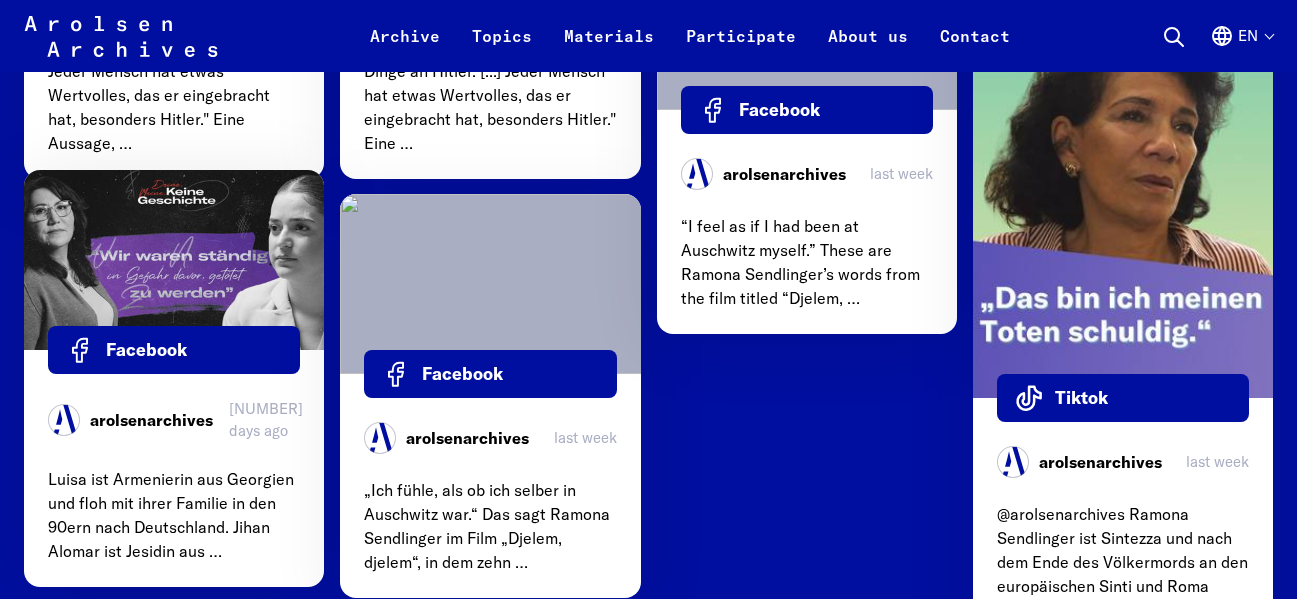 click on "Who can use the services of the Arolsen Archives?" at bounding box center [649, 1603] 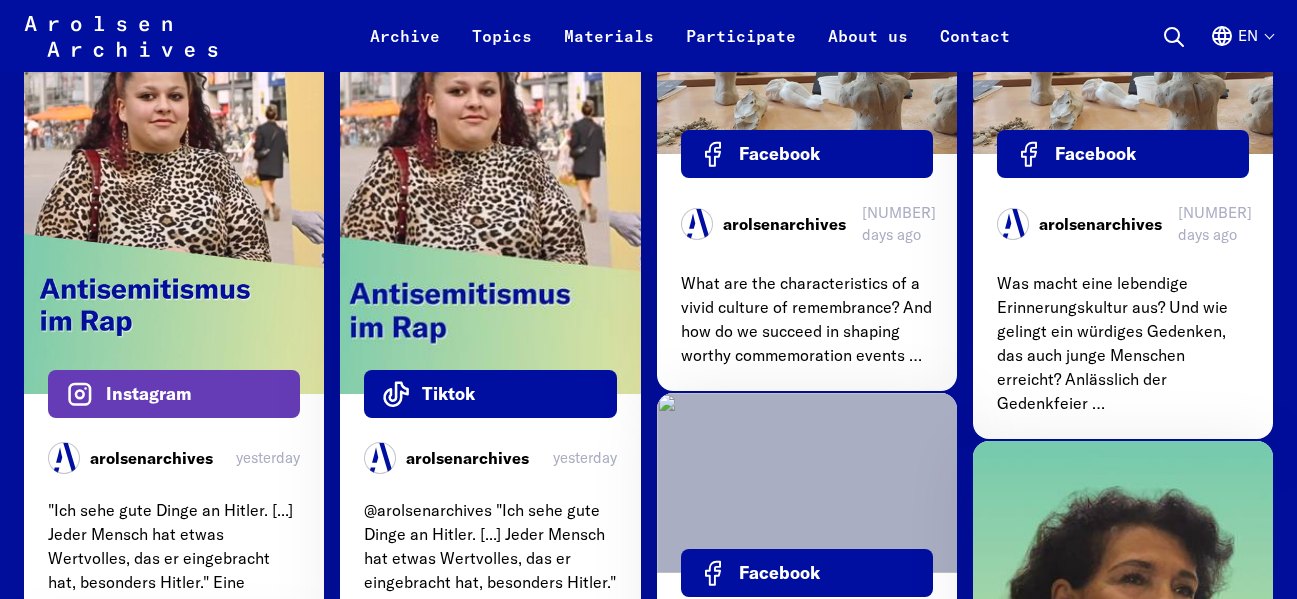 scroll, scrollTop: 6437, scrollLeft: 0, axis: vertical 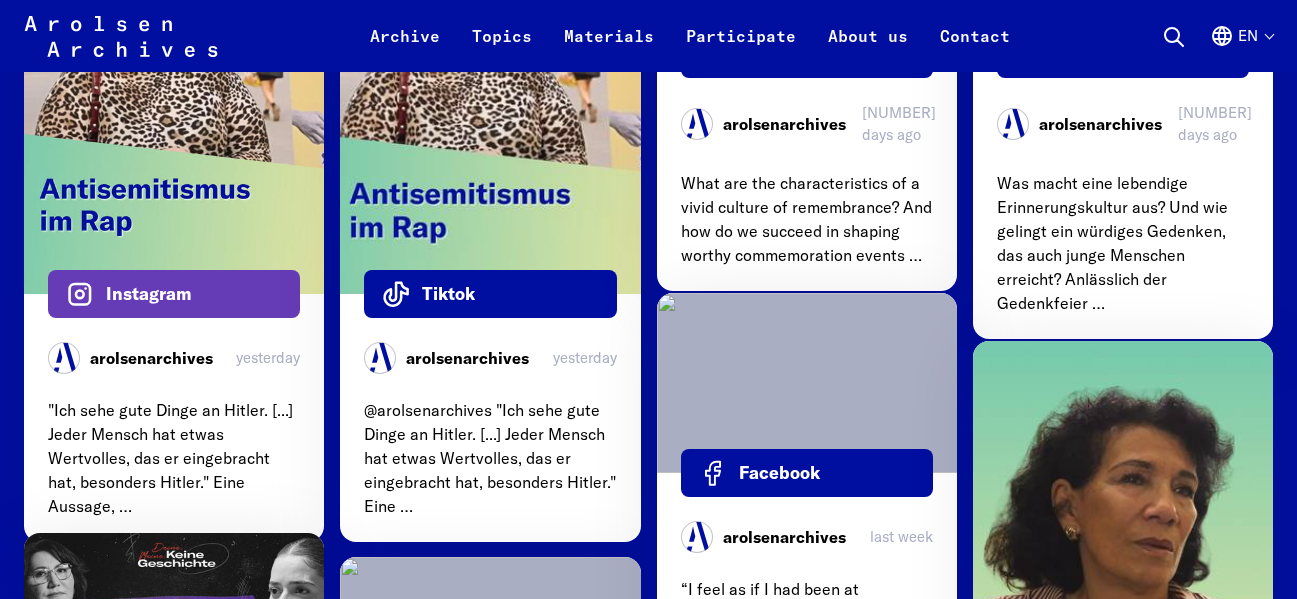 click on "Has the International Tracing Service ceased to exist?" at bounding box center (649, 1774) 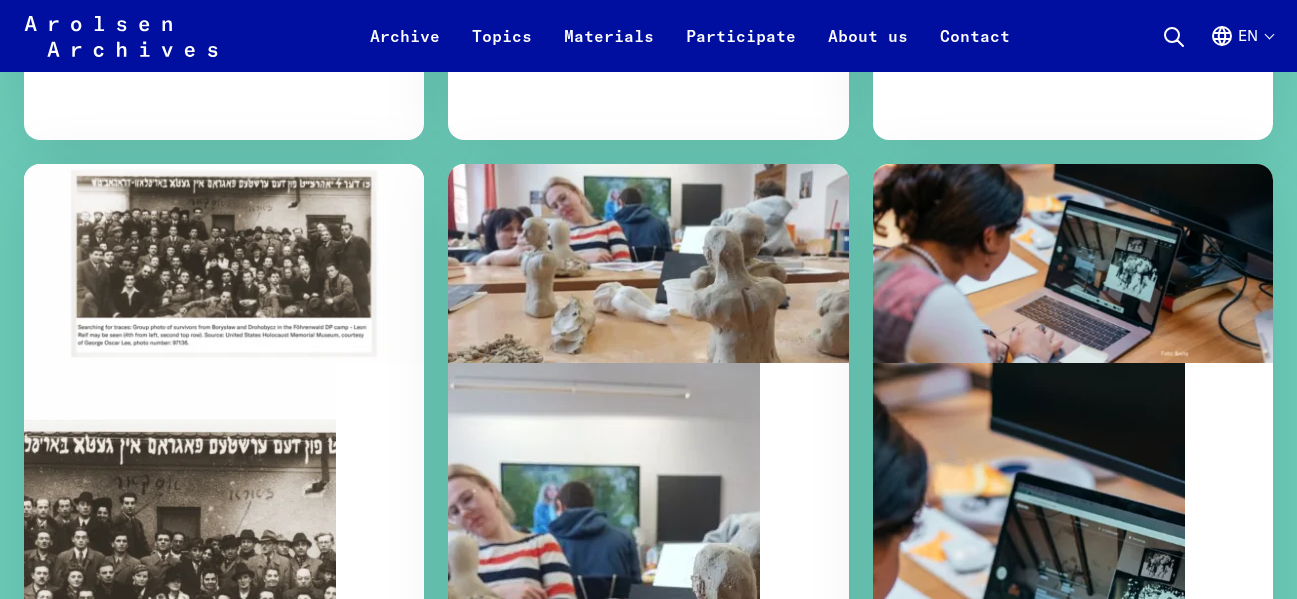 scroll, scrollTop: 0, scrollLeft: 0, axis: both 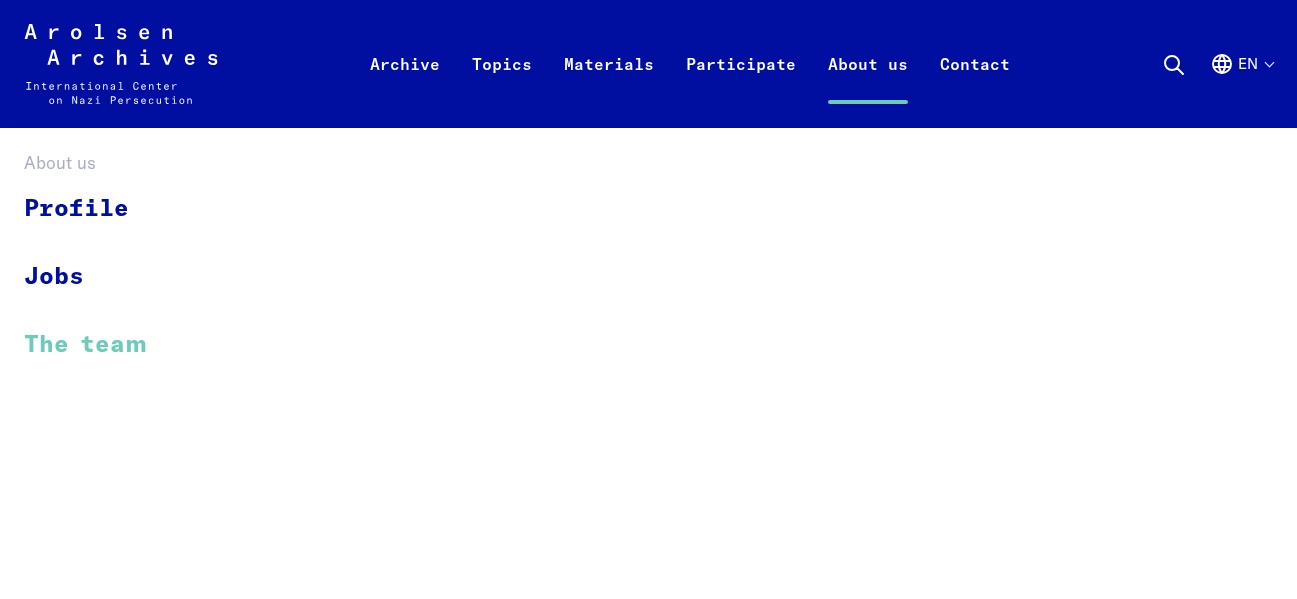 click on "The team" at bounding box center [98, 344] 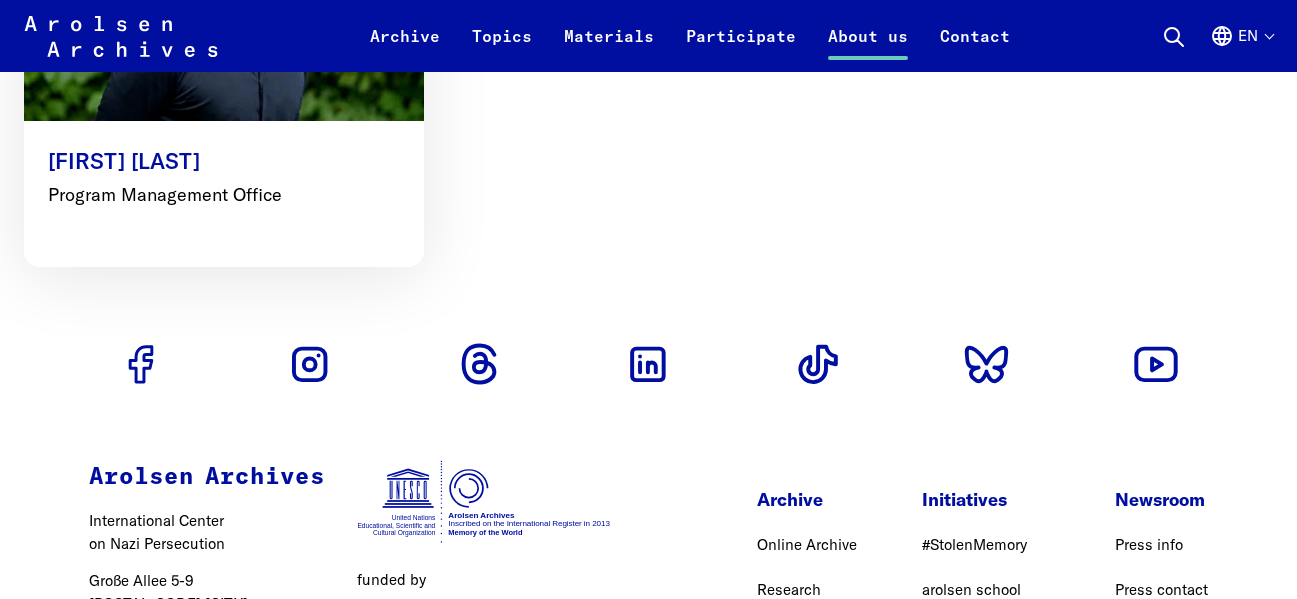 scroll, scrollTop: 10379, scrollLeft: 0, axis: vertical 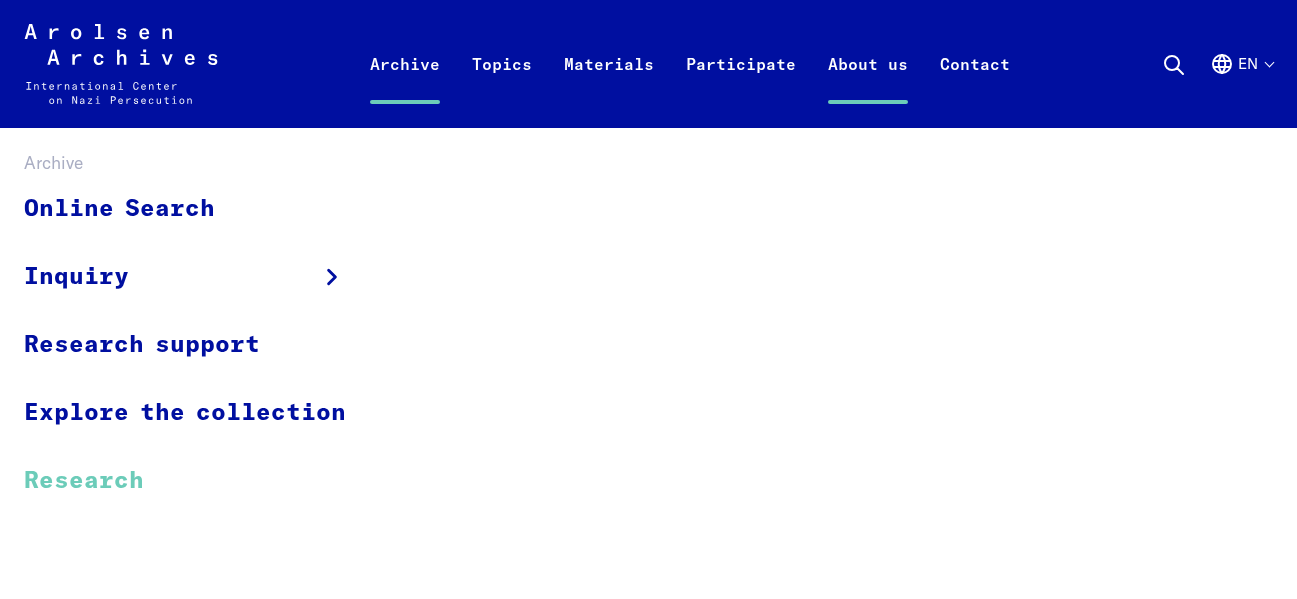 click on "Research" at bounding box center [198, 480] 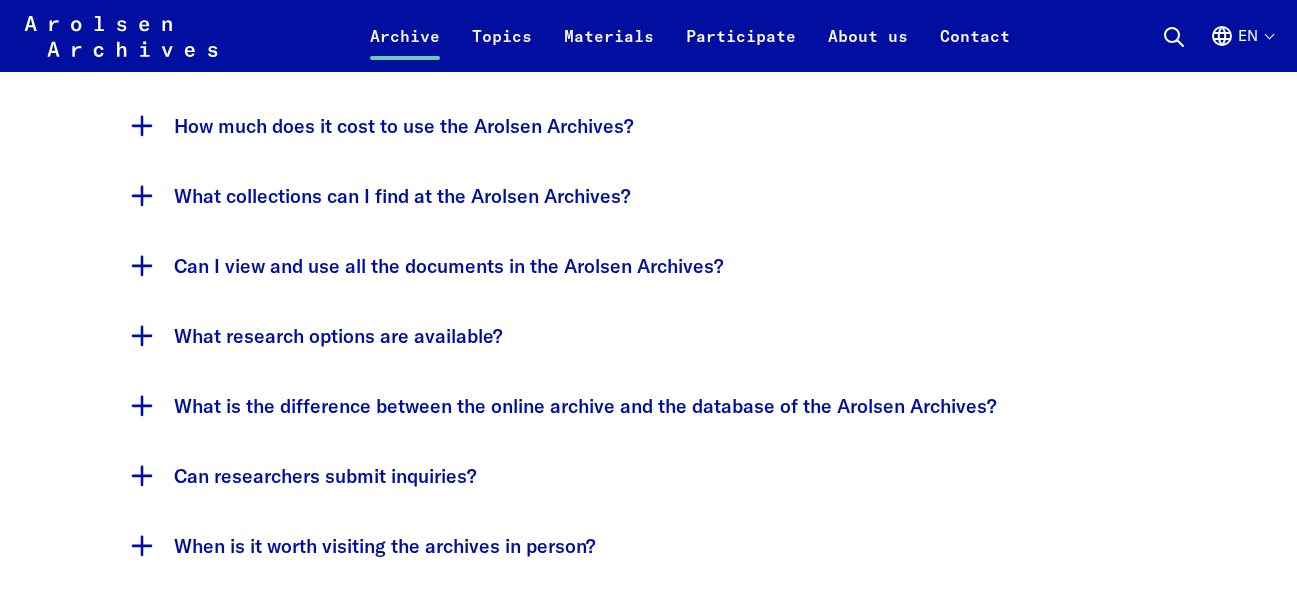 scroll, scrollTop: 3539, scrollLeft: 0, axis: vertical 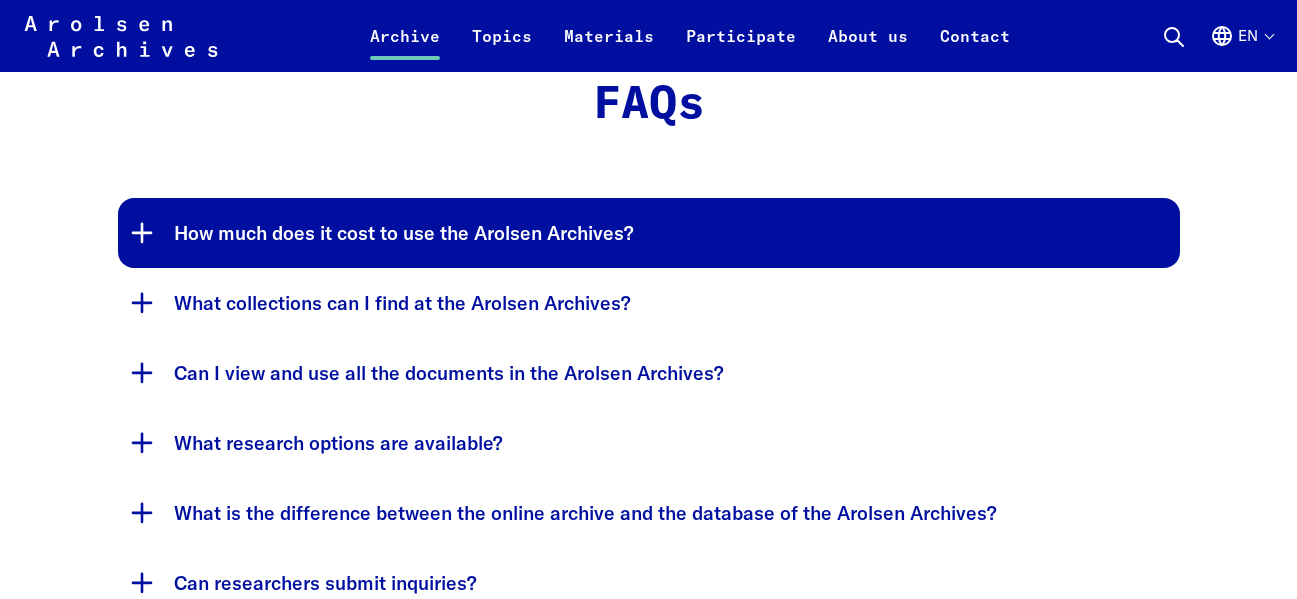 click on "How much does it cost to use the Arolsen Archives?" at bounding box center [649, 233] 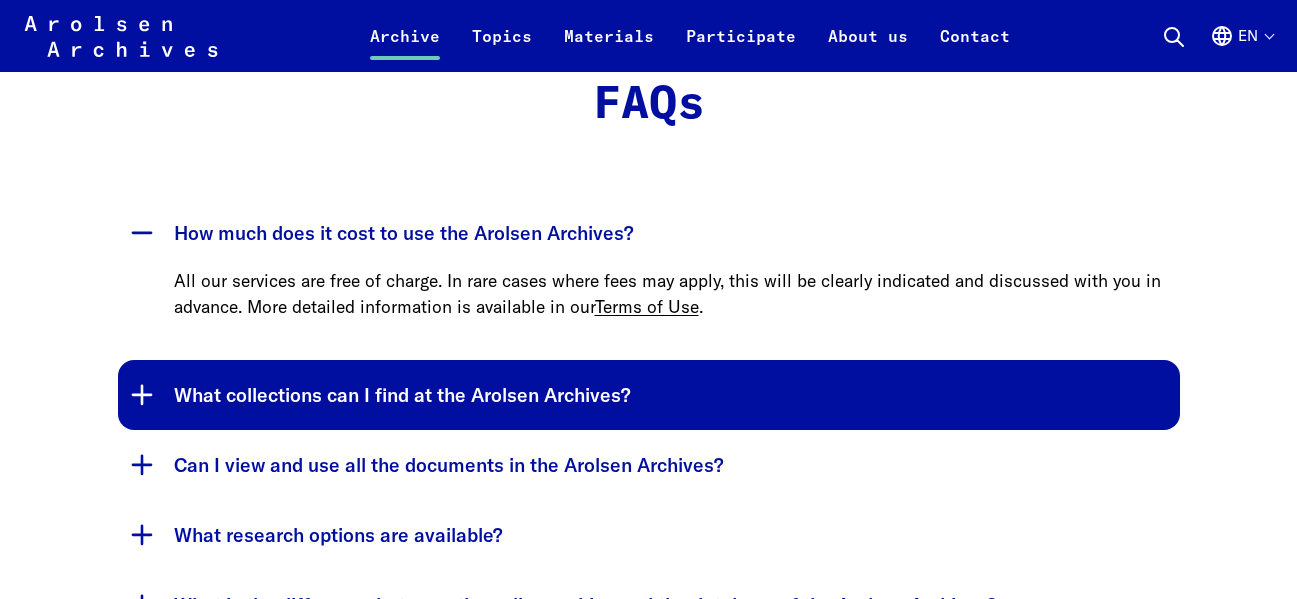 click on "What collections can I find at the Arolsen Archives?" at bounding box center (649, 395) 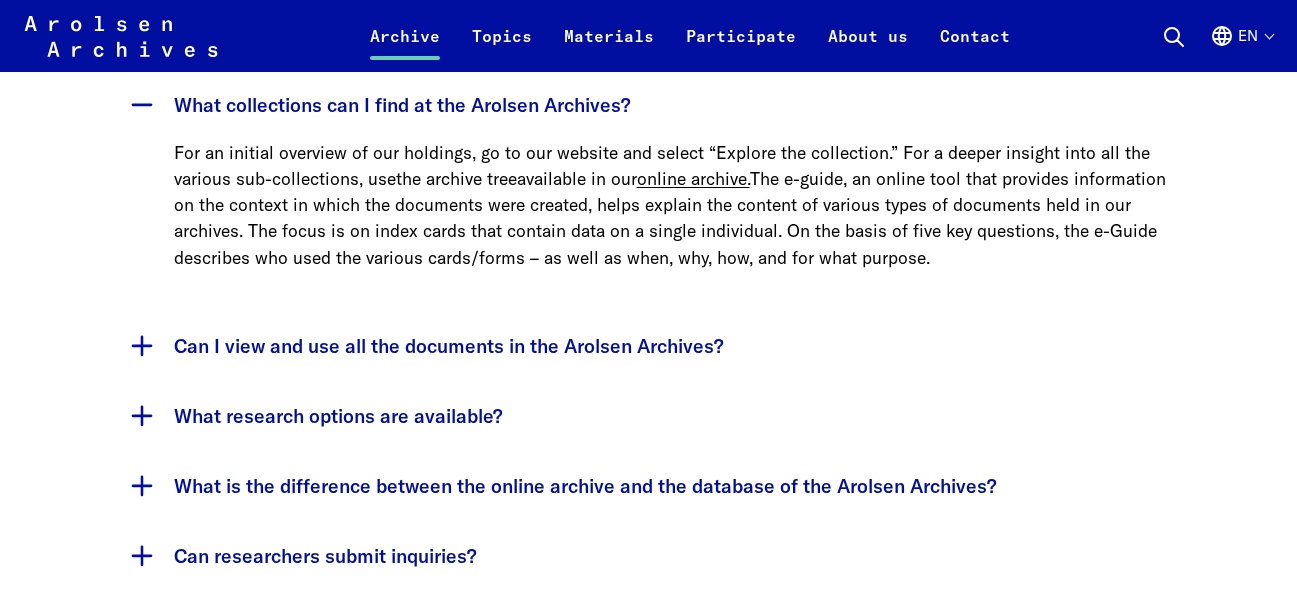 scroll, scrollTop: 3739, scrollLeft: 0, axis: vertical 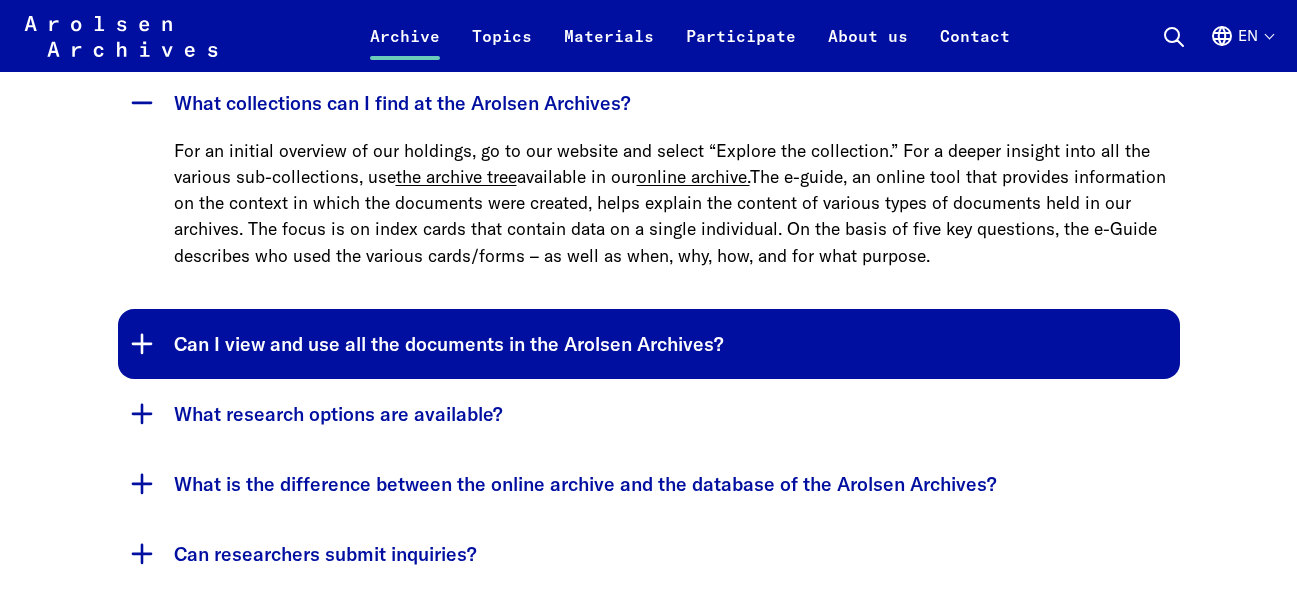 click on "Can I view and use all the documents in the Arolsen Archives?" at bounding box center [649, 344] 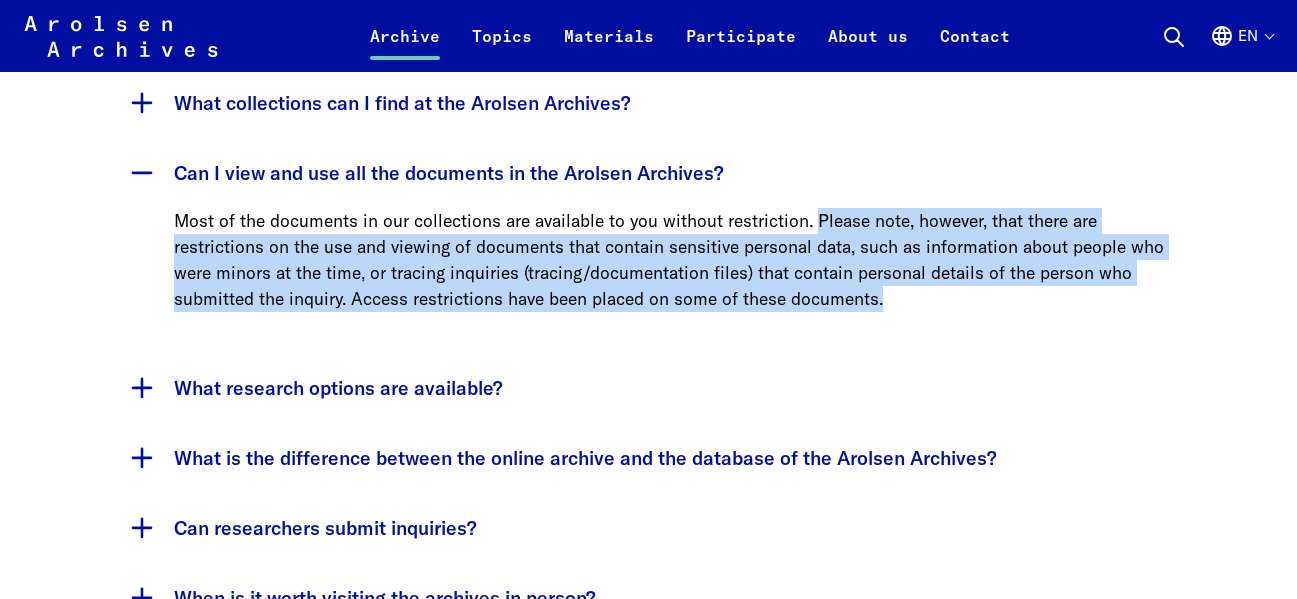 drag, startPoint x: 885, startPoint y: 314, endPoint x: 816, endPoint y: 225, distance: 112.61439 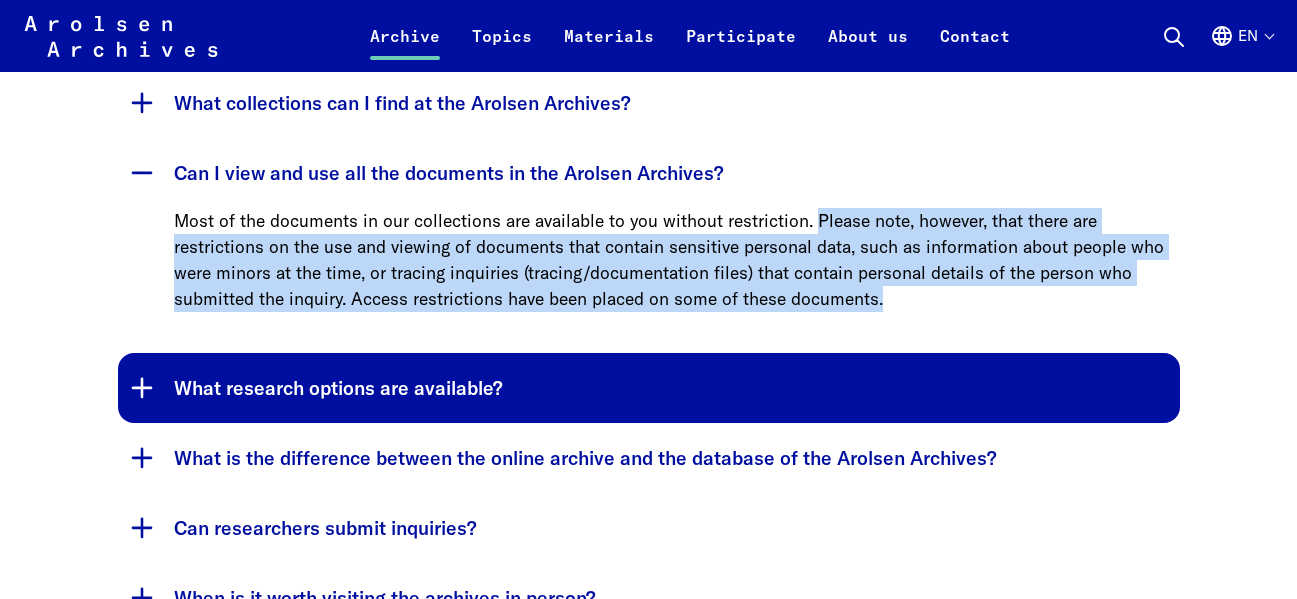 click on "What research options are available?" at bounding box center (649, 388) 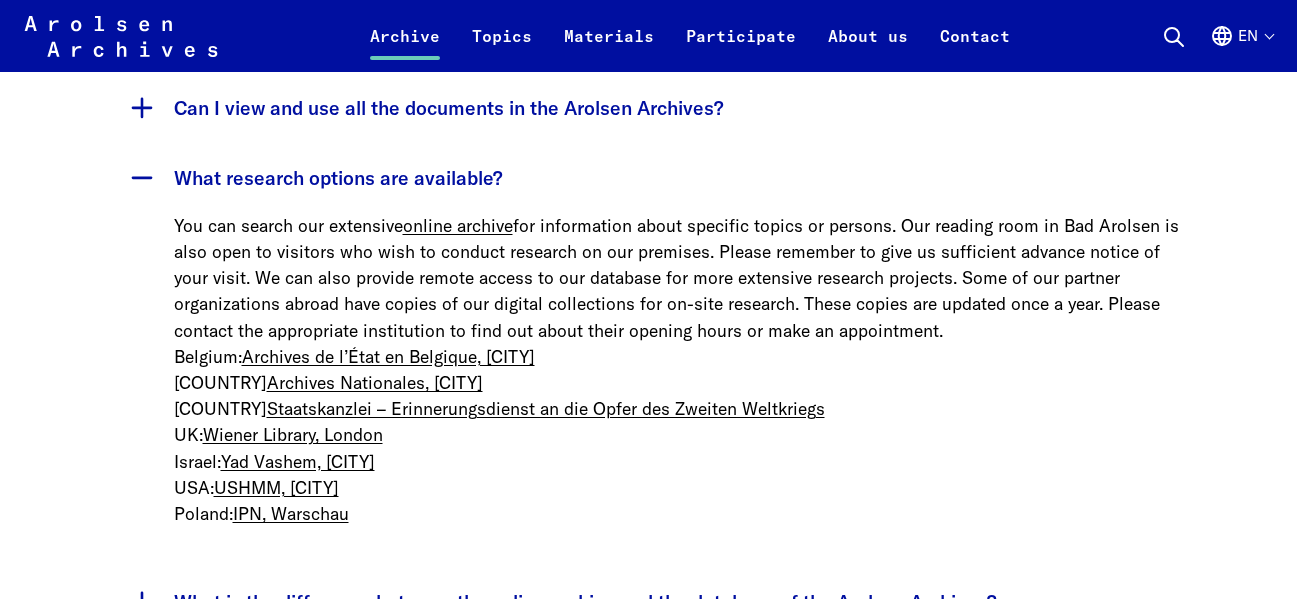 scroll, scrollTop: 3839, scrollLeft: 0, axis: vertical 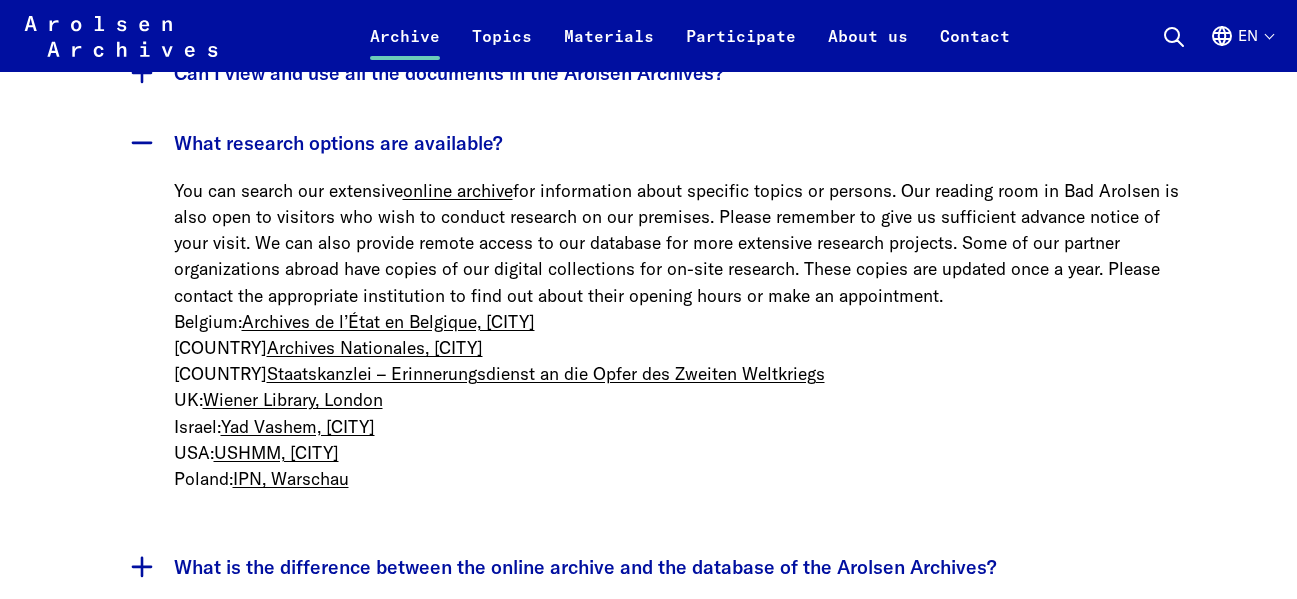 type 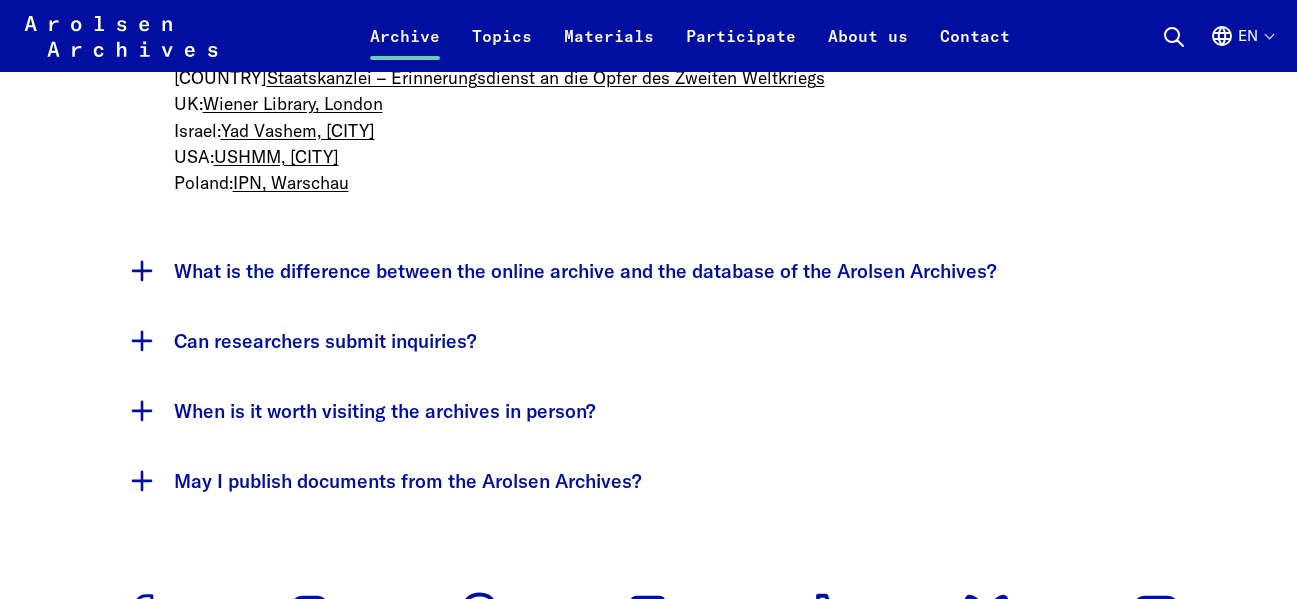 scroll, scrollTop: 4139, scrollLeft: 0, axis: vertical 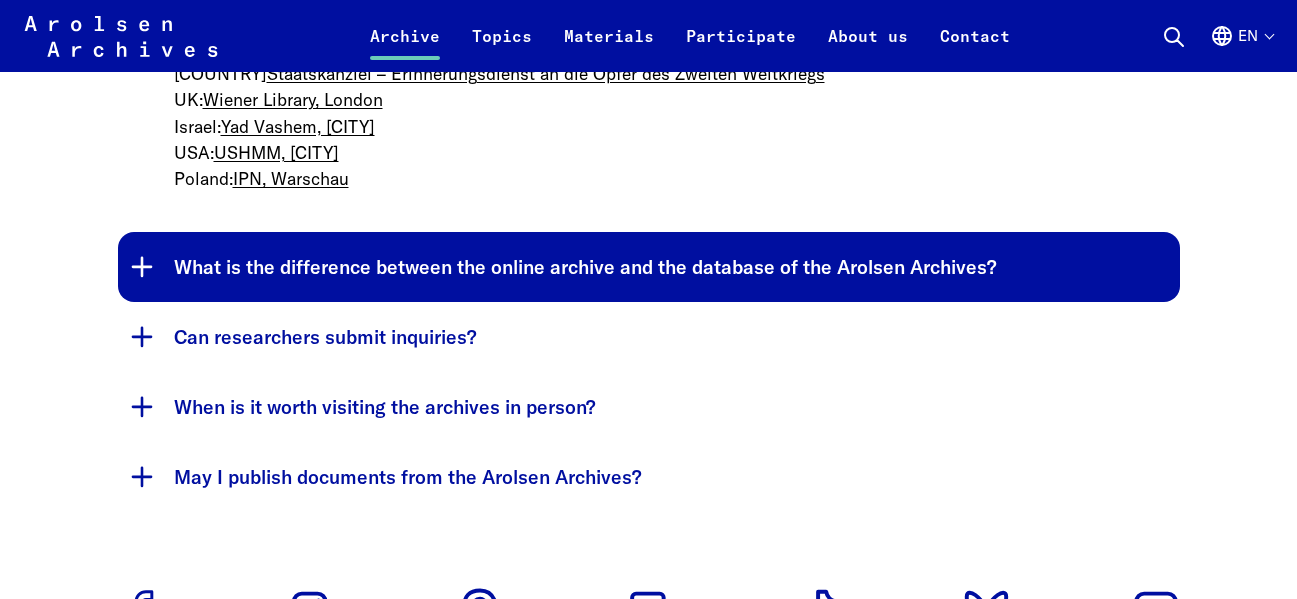 click on "What is the difference between the online archive and the database of the Arolsen Archives?" at bounding box center (649, 267) 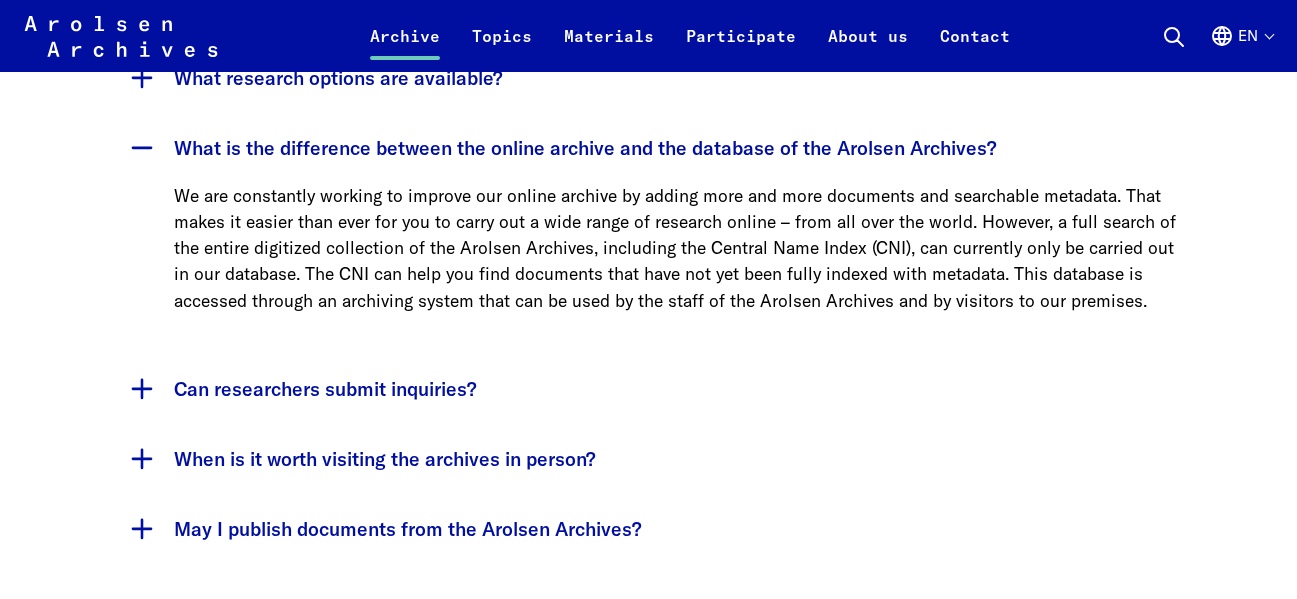scroll, scrollTop: 3939, scrollLeft: 0, axis: vertical 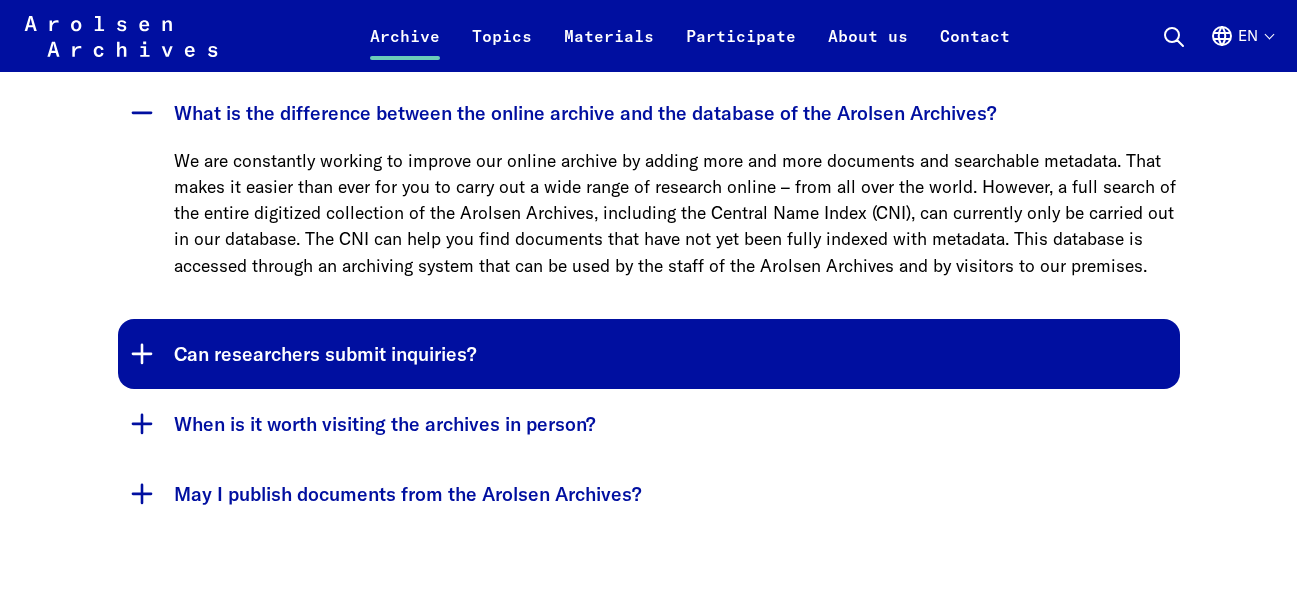 click on "Can researchers submit inquiries?" at bounding box center (649, 354) 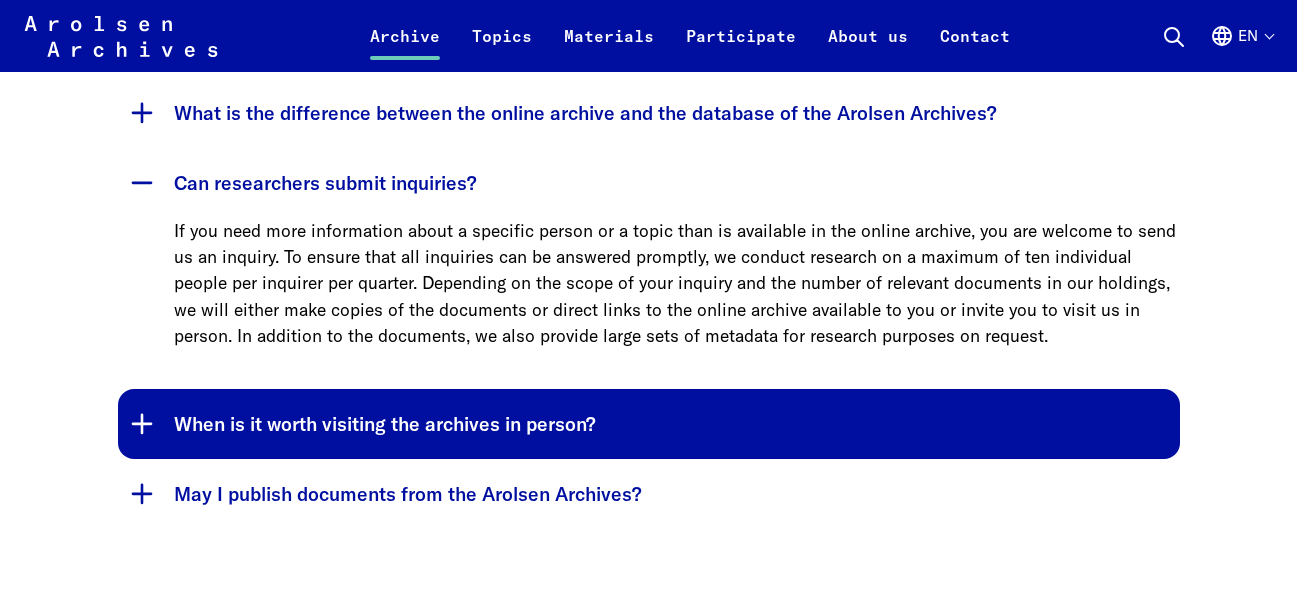 click on "When is it worth visiting the archives in person?" at bounding box center (649, 424) 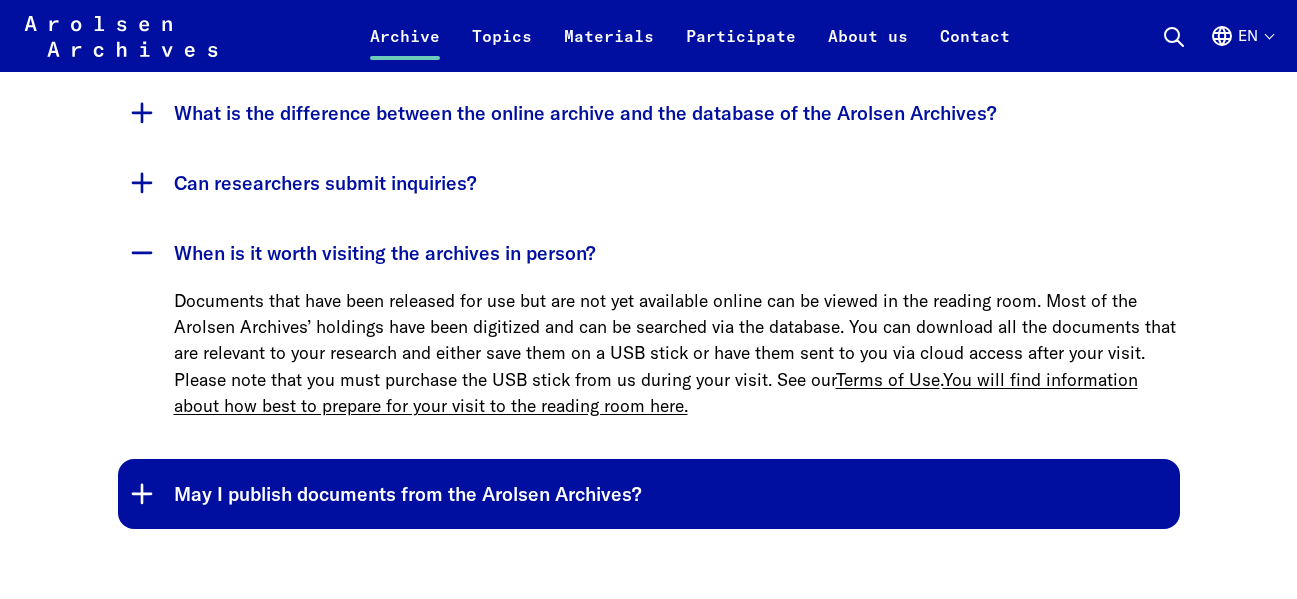 click on "May I publish documents from the Arolsen Archives?" at bounding box center [649, 494] 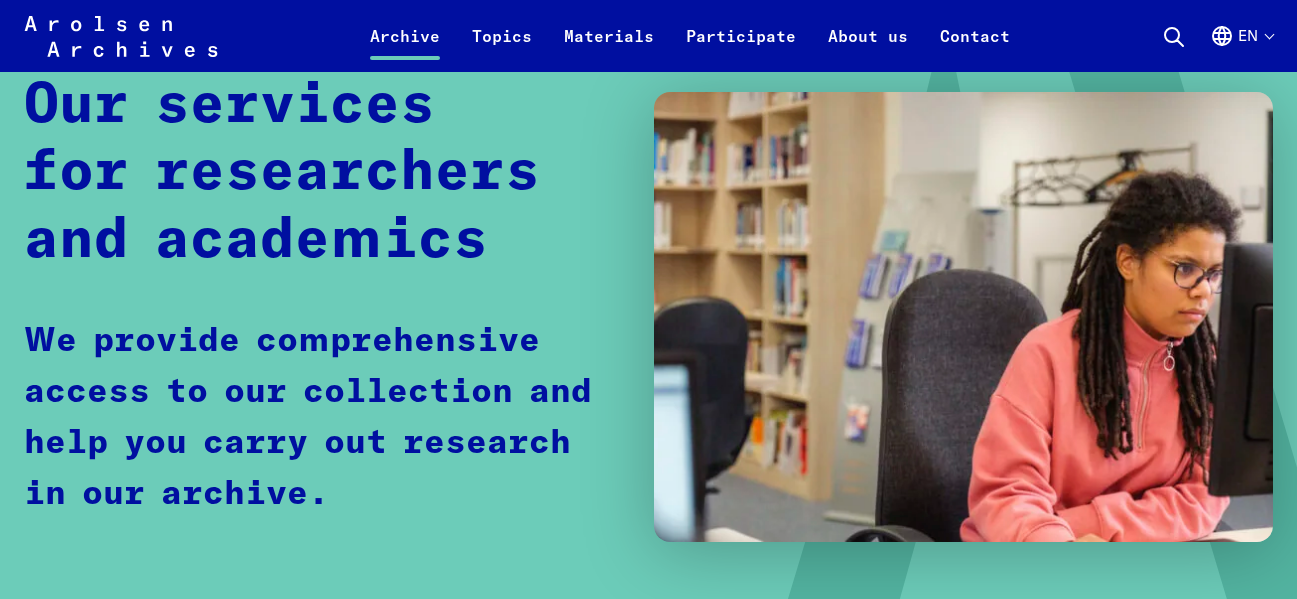 scroll, scrollTop: 0, scrollLeft: 0, axis: both 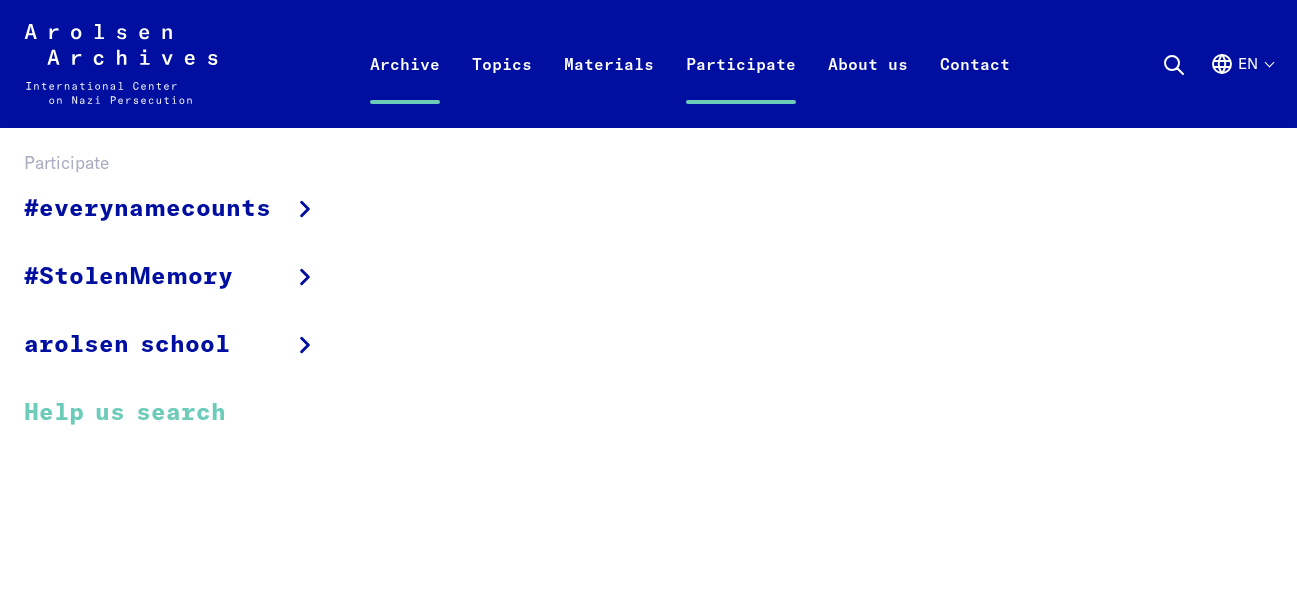 click on "Help us search" at bounding box center (184, 412) 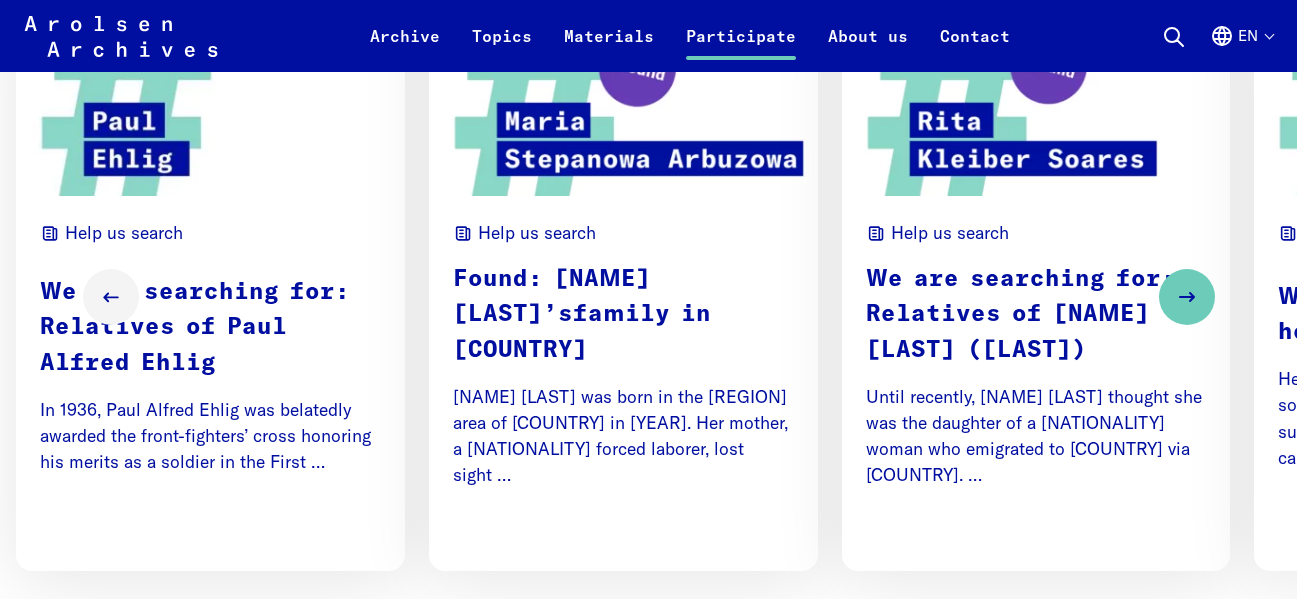 scroll, scrollTop: 1400, scrollLeft: 0, axis: vertical 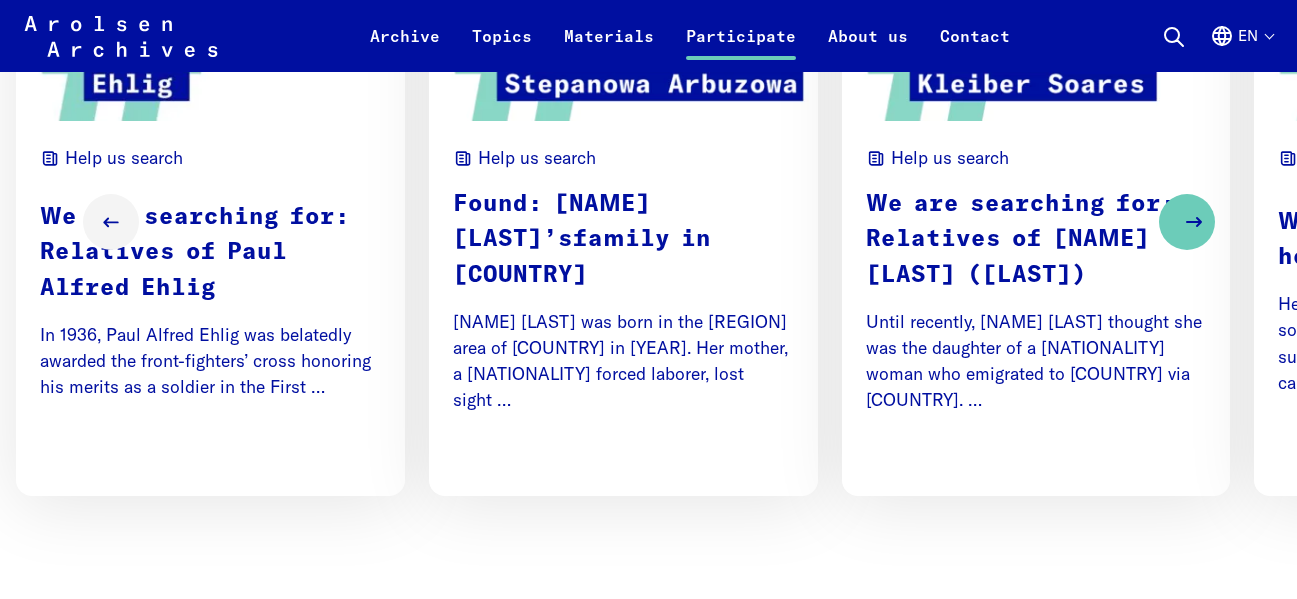 click 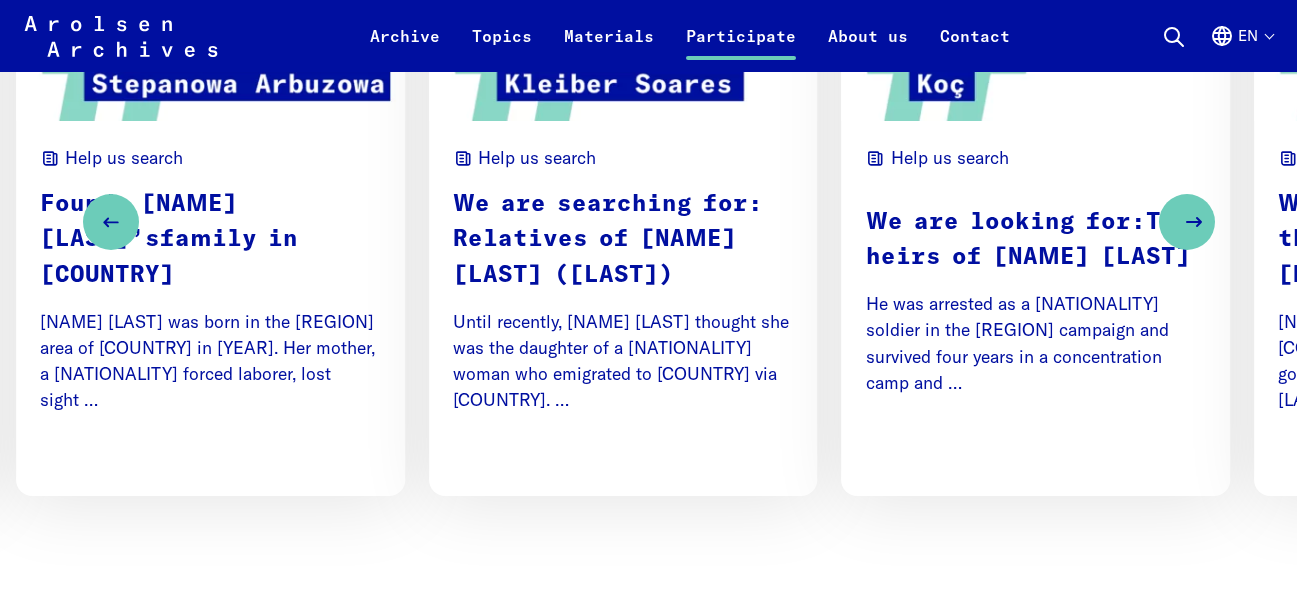 click 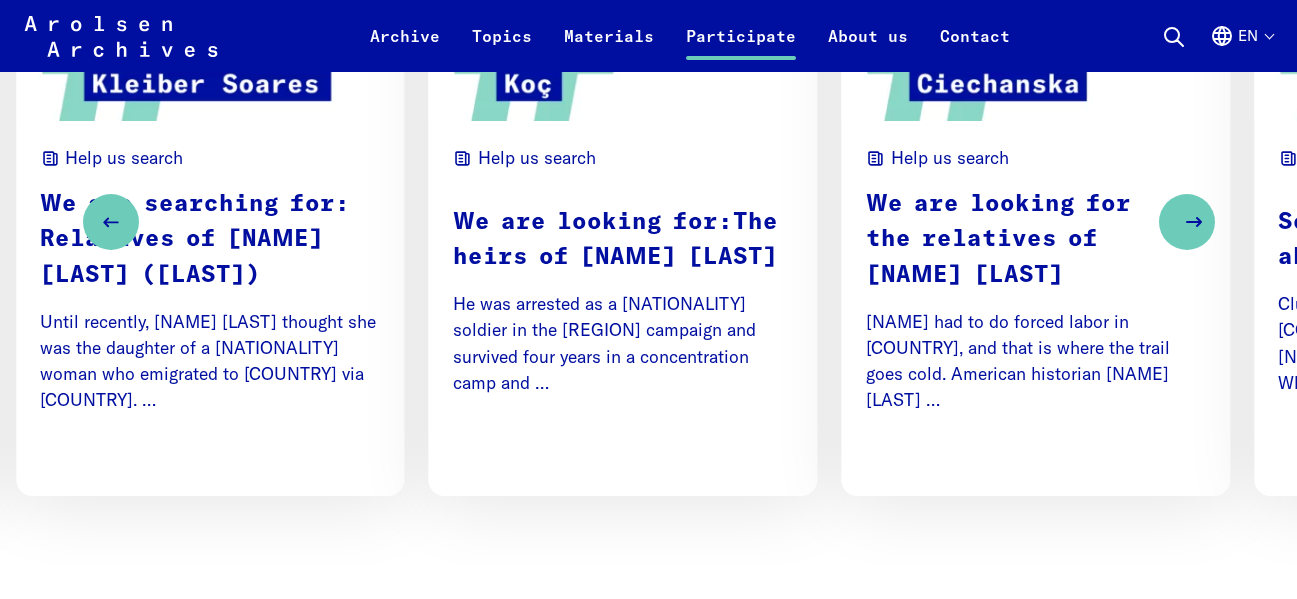 click 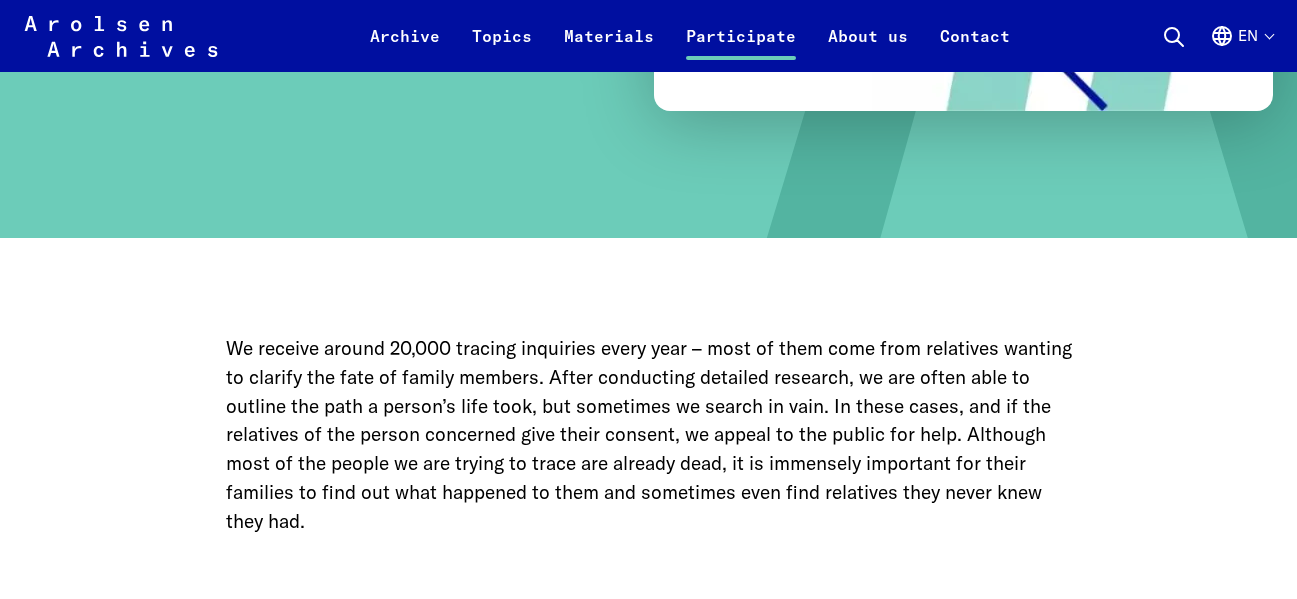 scroll, scrollTop: 300, scrollLeft: 0, axis: vertical 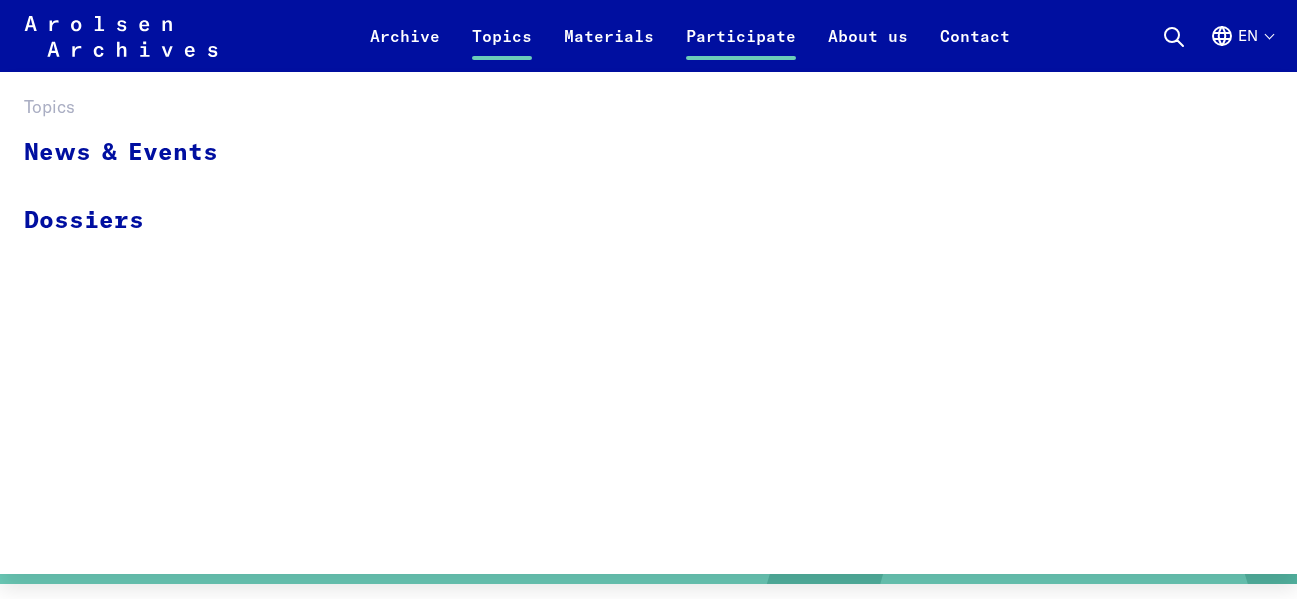 click on "Topics" at bounding box center (502, 48) 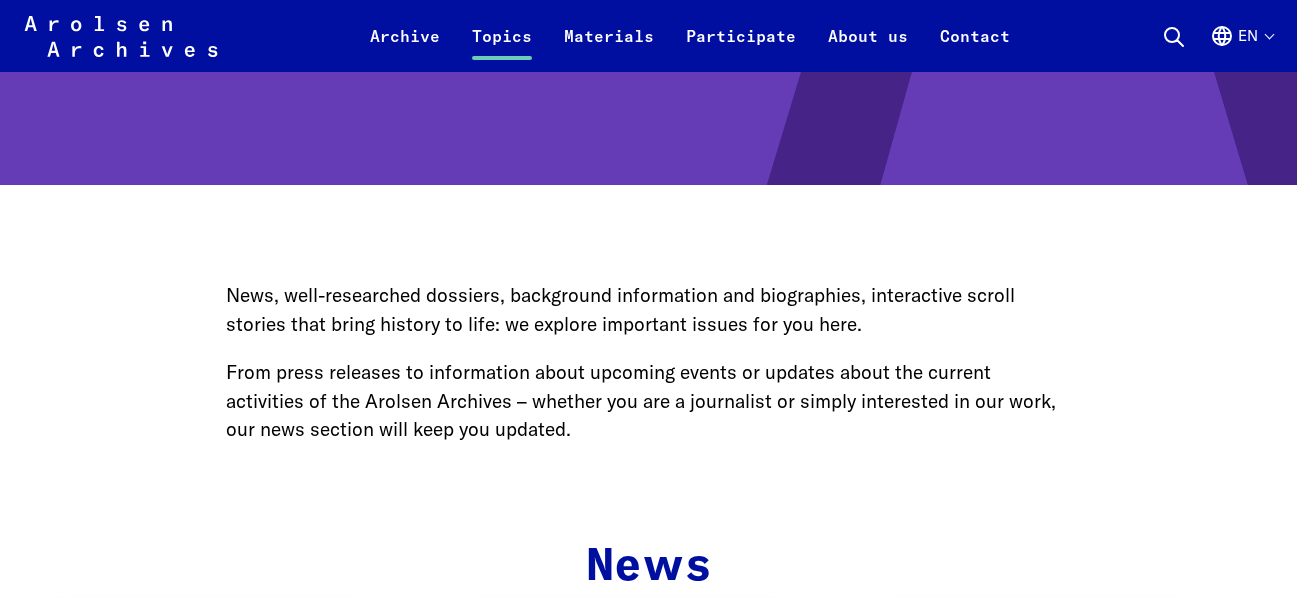 scroll, scrollTop: 300, scrollLeft: 0, axis: vertical 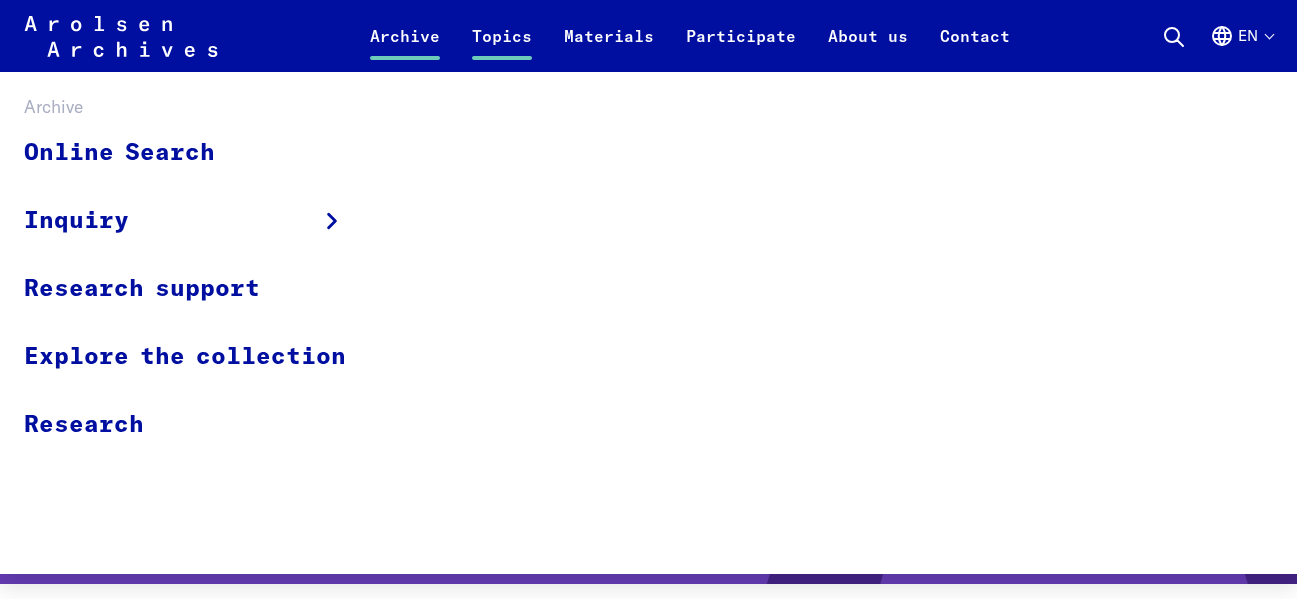 click on "Archive" at bounding box center (405, 48) 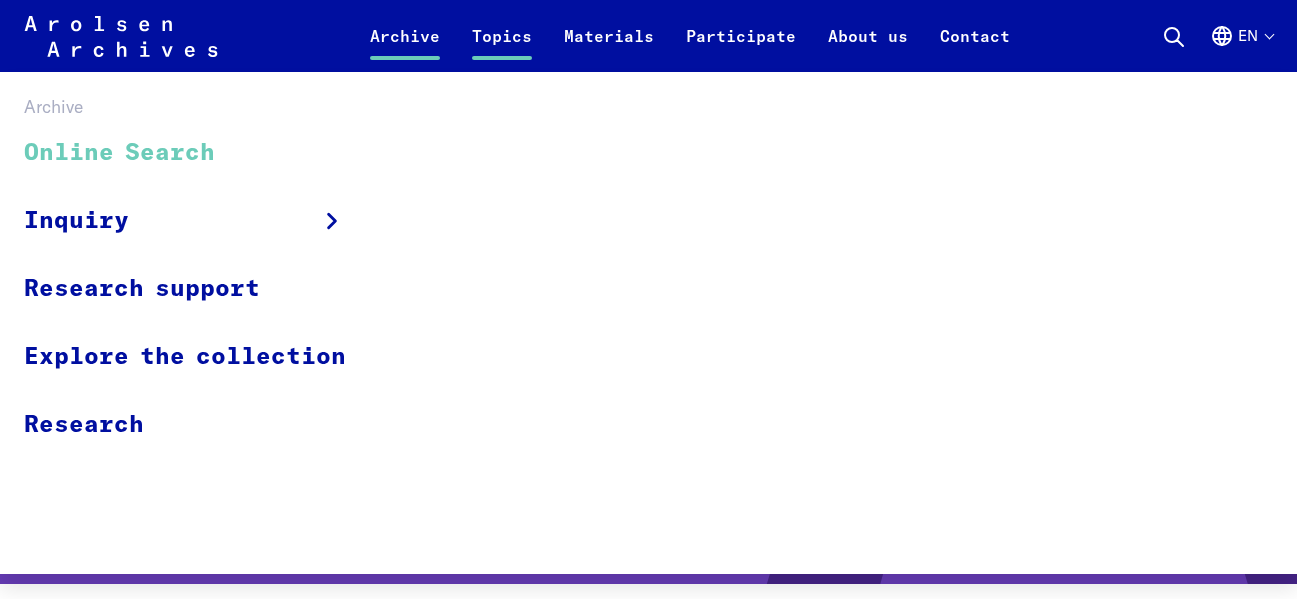 click on "Online Search" at bounding box center (198, 153) 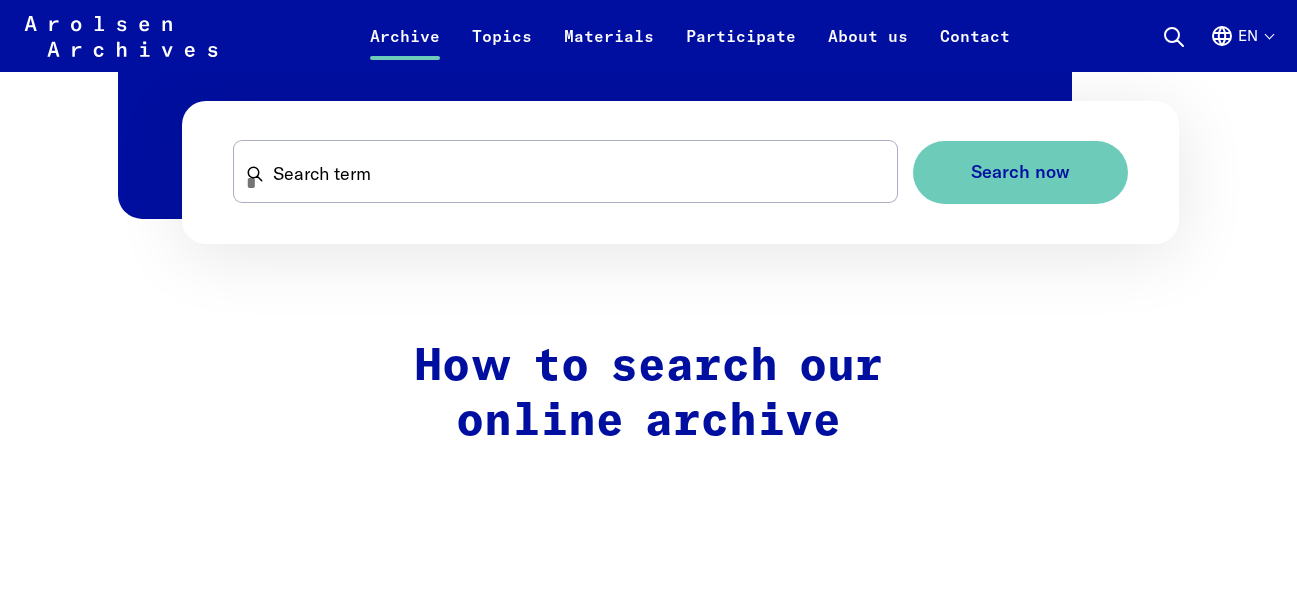 scroll, scrollTop: 1044, scrollLeft: 0, axis: vertical 